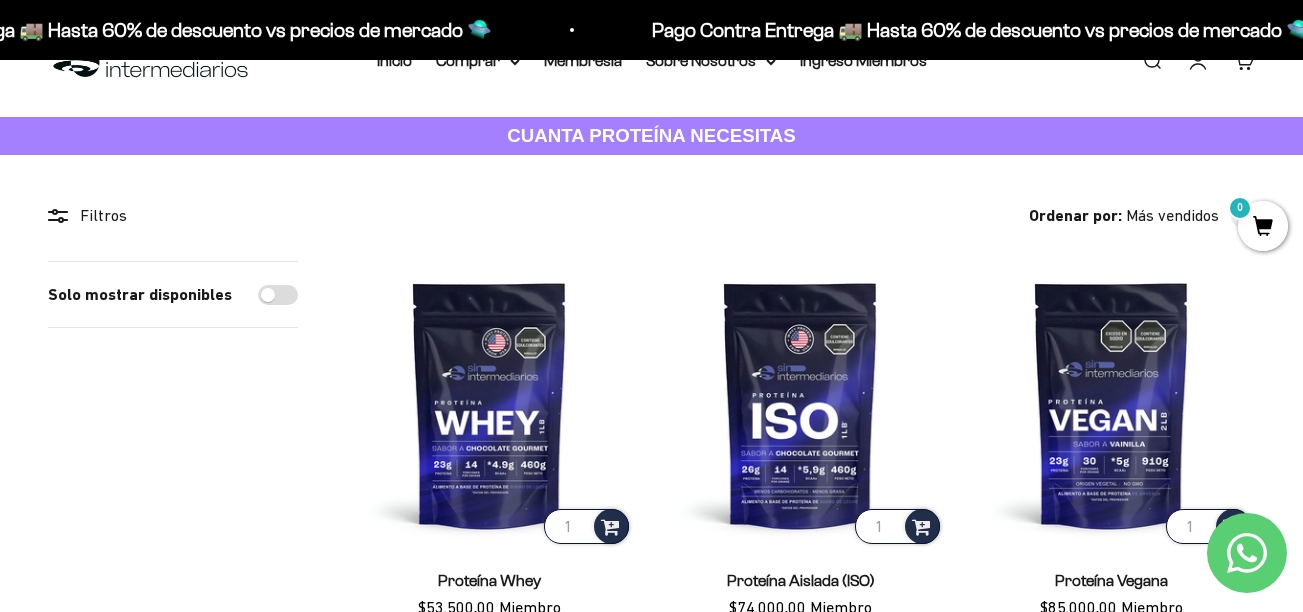 scroll, scrollTop: 0, scrollLeft: 0, axis: both 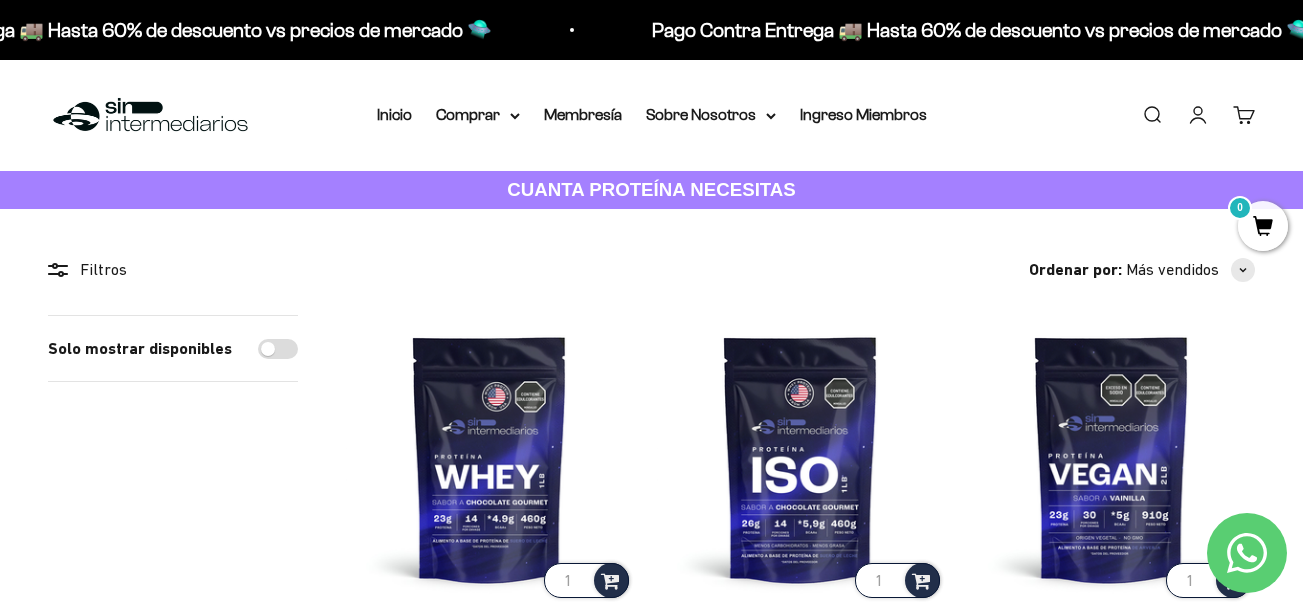 click on "CUANTA PROTEÍNA NECESITAS" at bounding box center [651, 189] 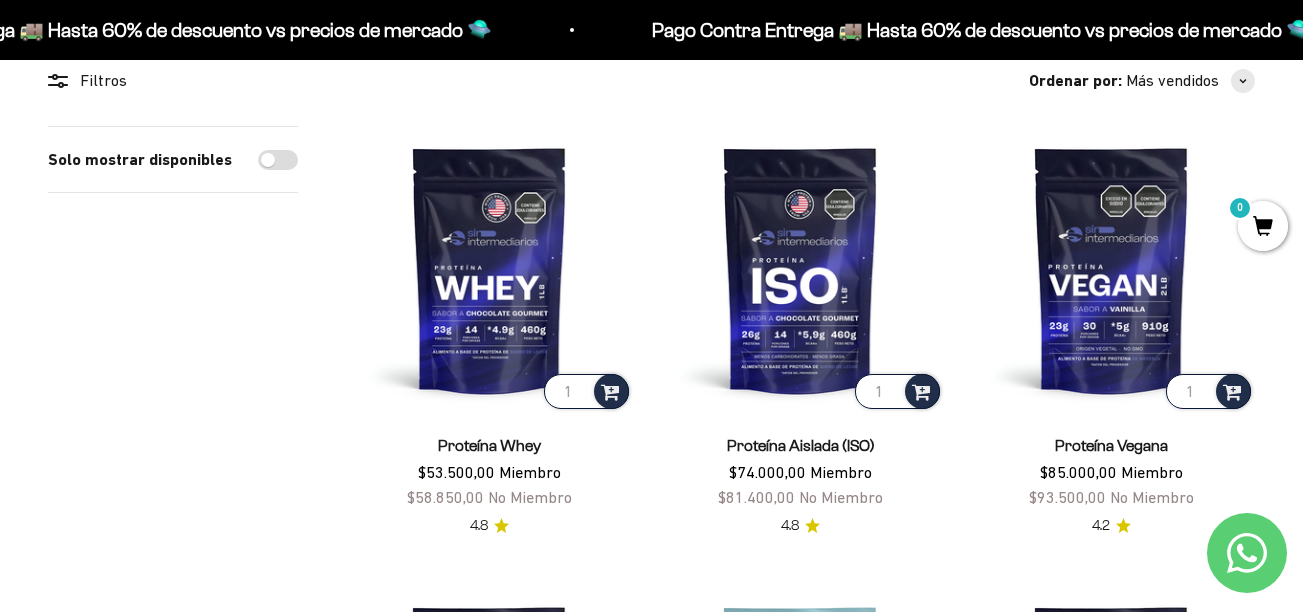 scroll, scrollTop: 0, scrollLeft: 0, axis: both 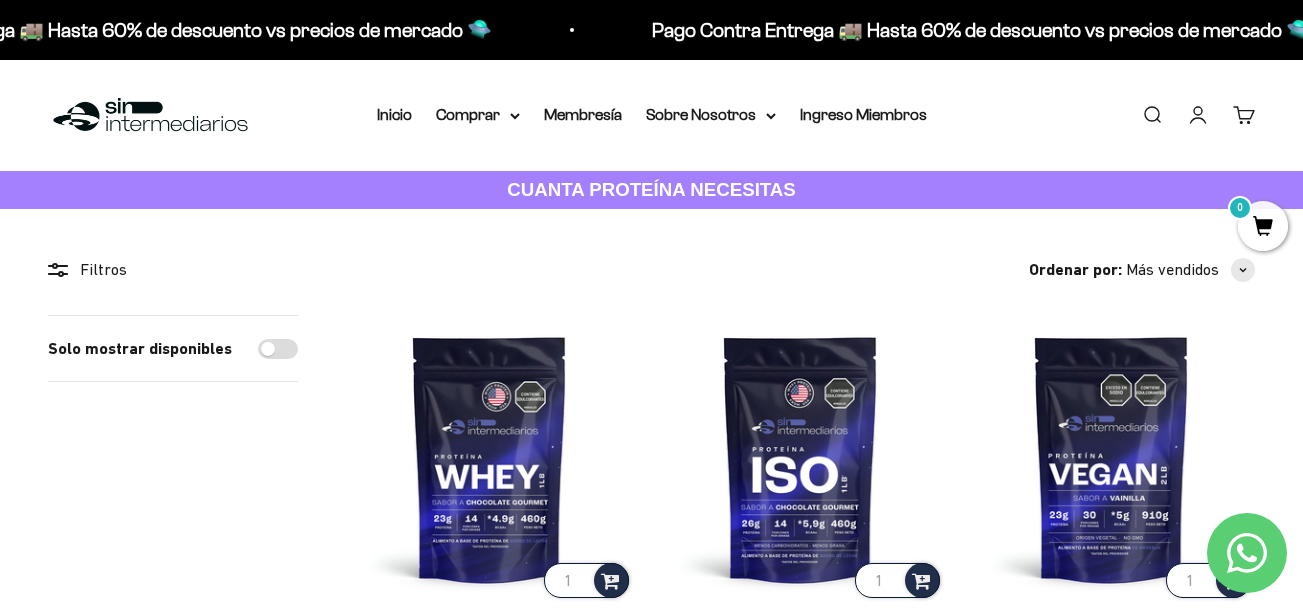 drag, startPoint x: 401, startPoint y: 120, endPoint x: 411, endPoint y: 129, distance: 13.453624 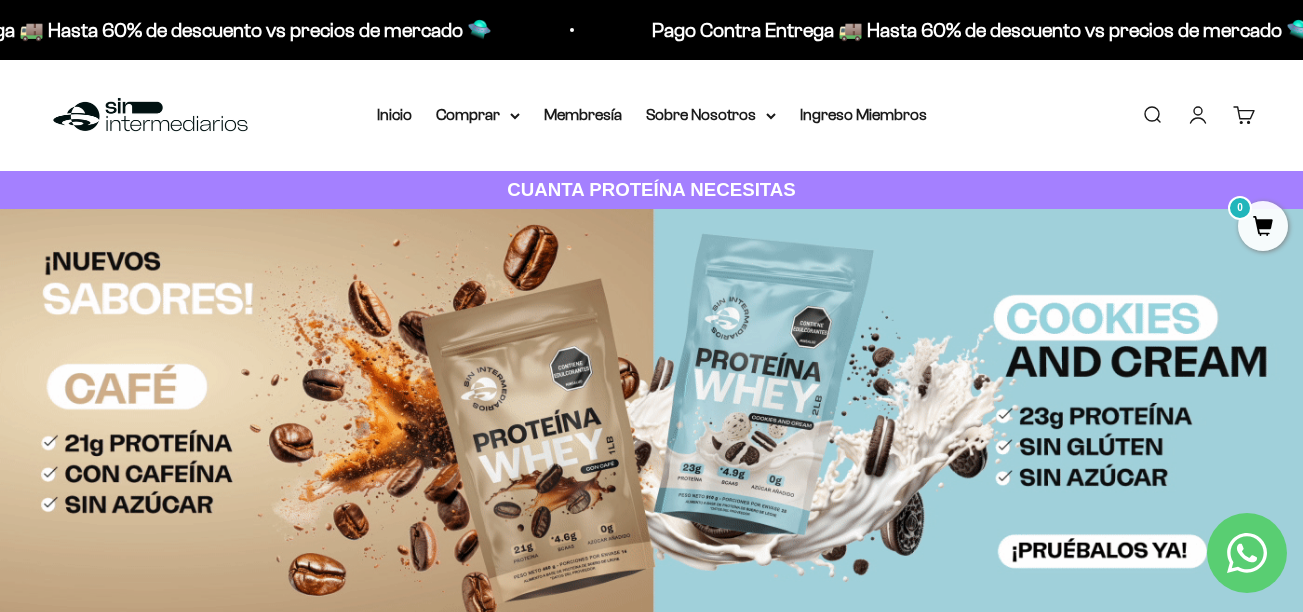 scroll, scrollTop: 0, scrollLeft: 0, axis: both 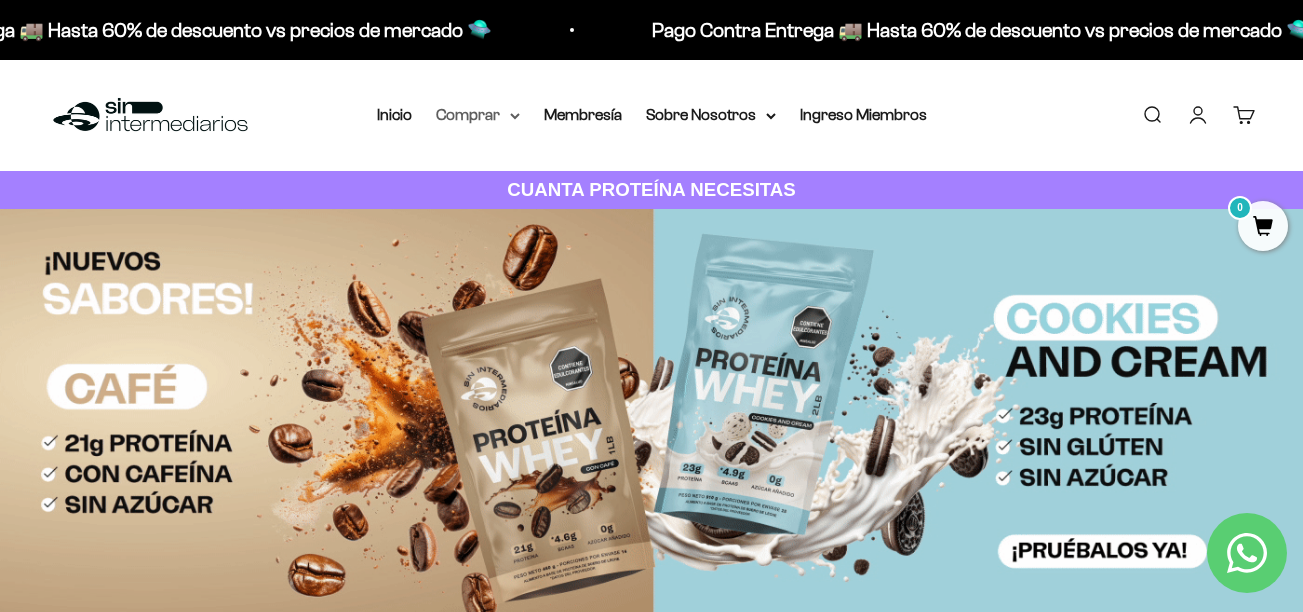 click on "Comprar" at bounding box center [478, 115] 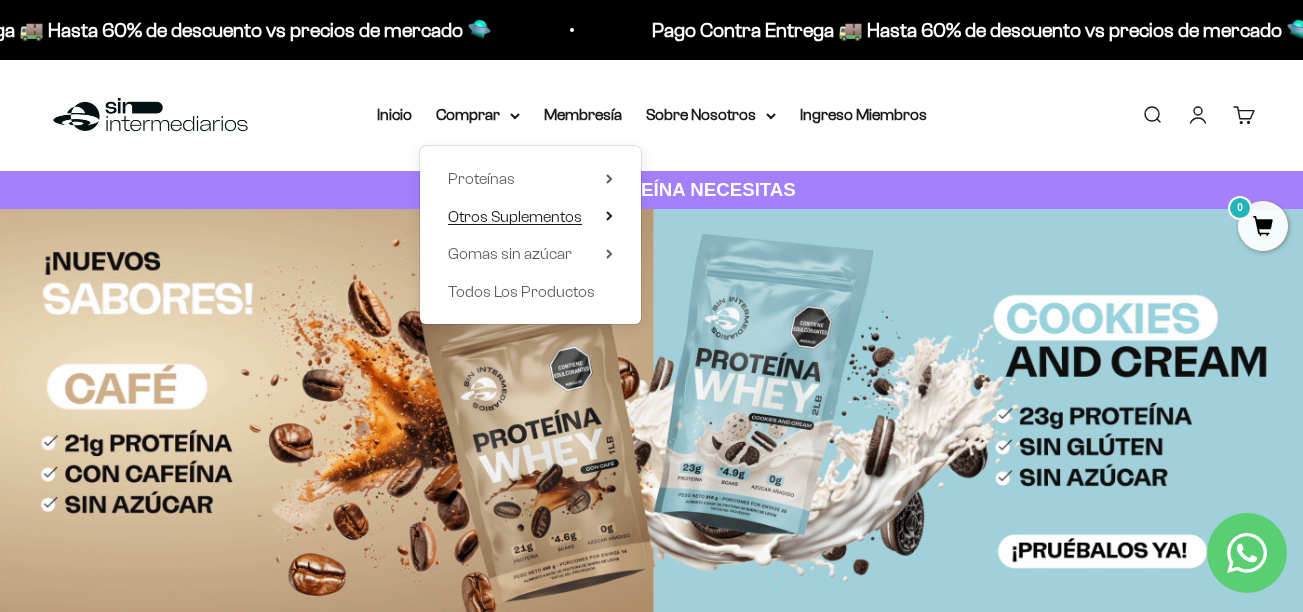 click on "Otros Suplementos" at bounding box center (515, 216) 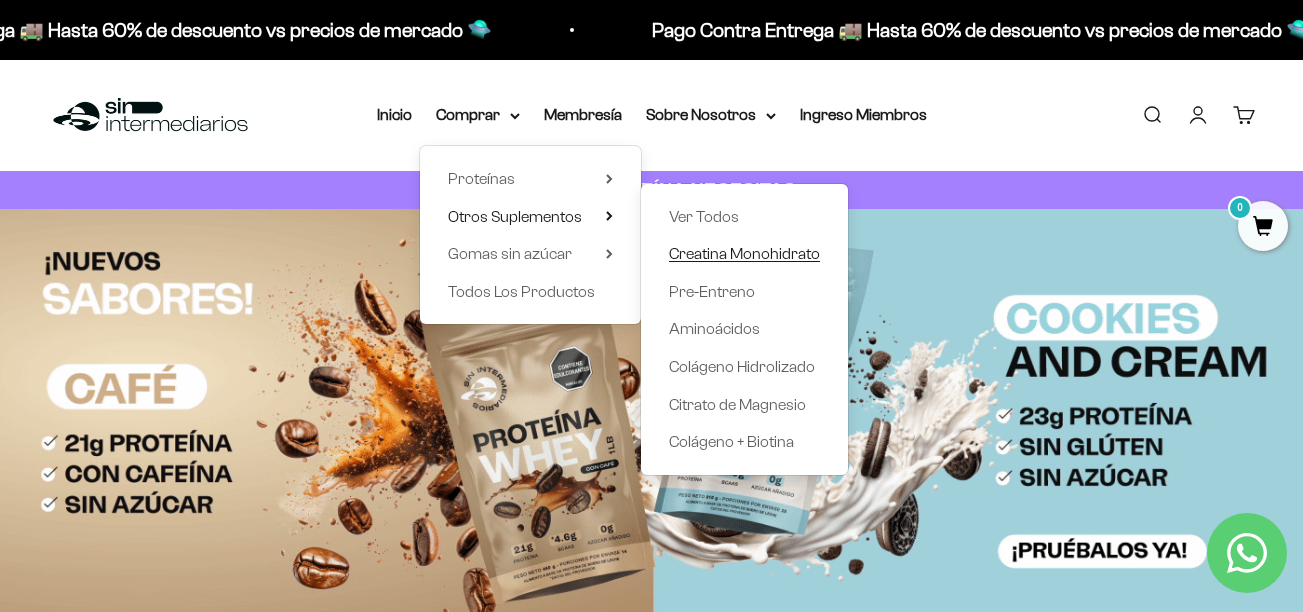click on "Creatina Monohidrato" at bounding box center (744, 253) 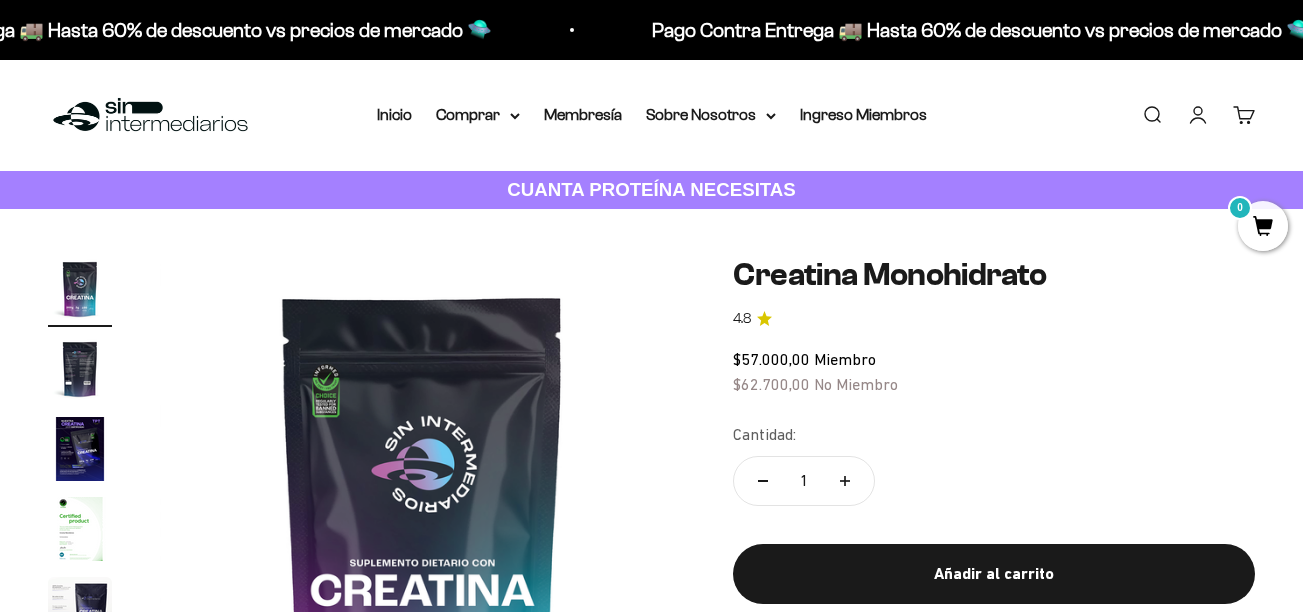 scroll, scrollTop: 100, scrollLeft: 0, axis: vertical 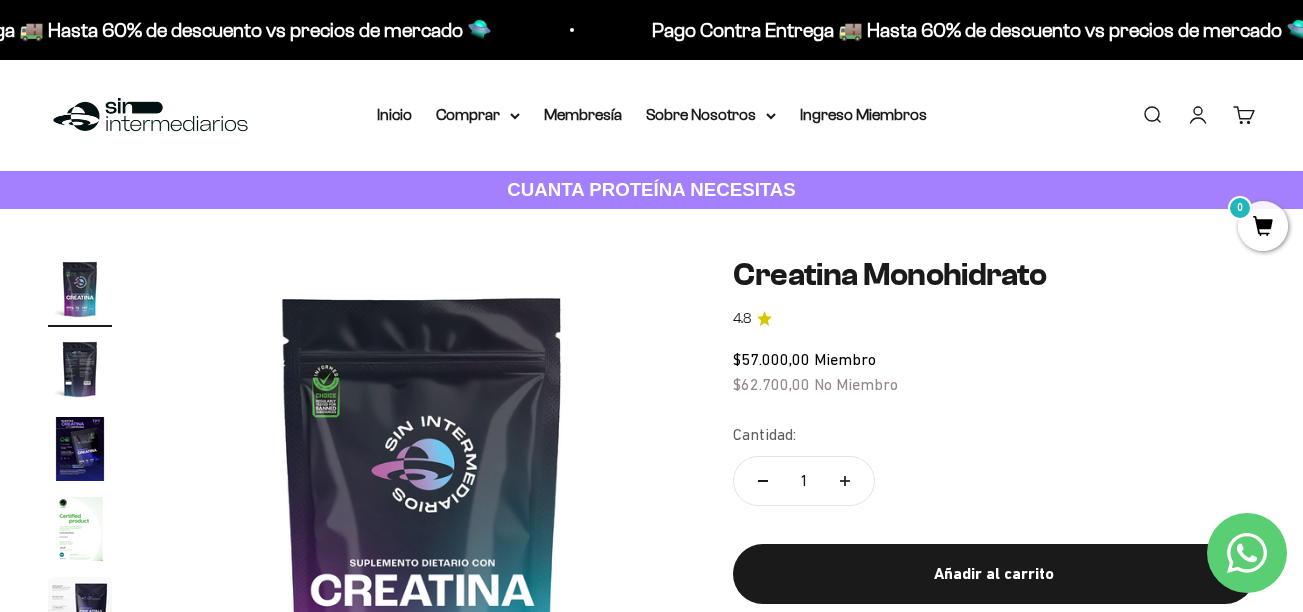 click on "Iniciar sesión" at bounding box center (1198, 115) 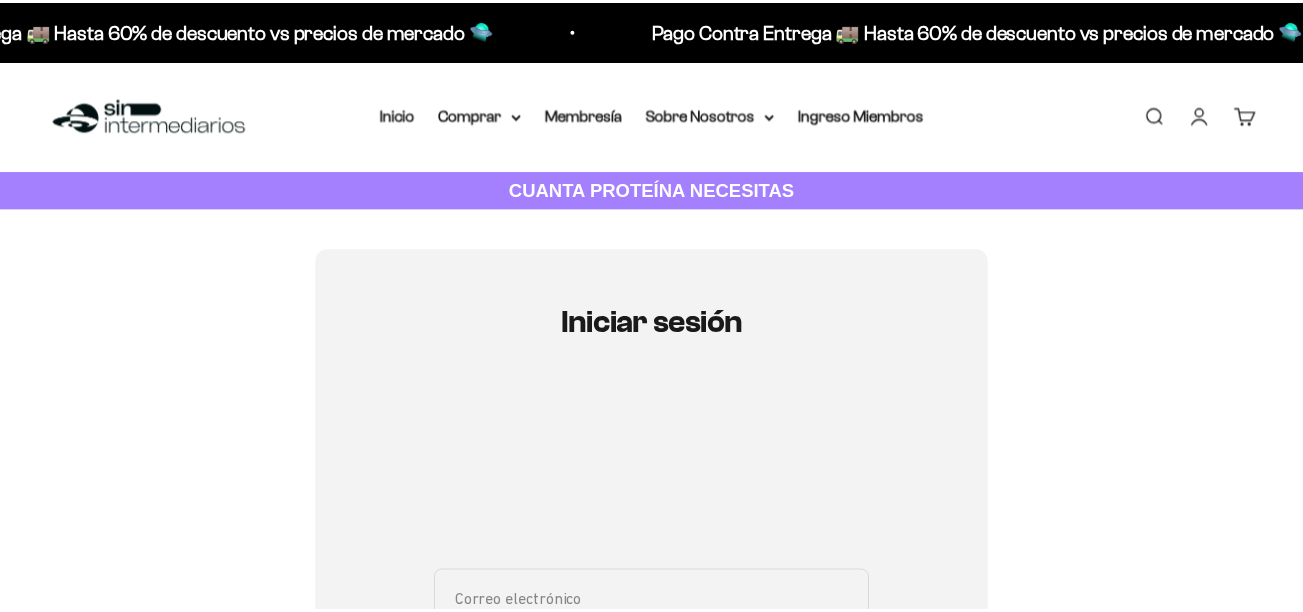 scroll, scrollTop: 0, scrollLeft: 0, axis: both 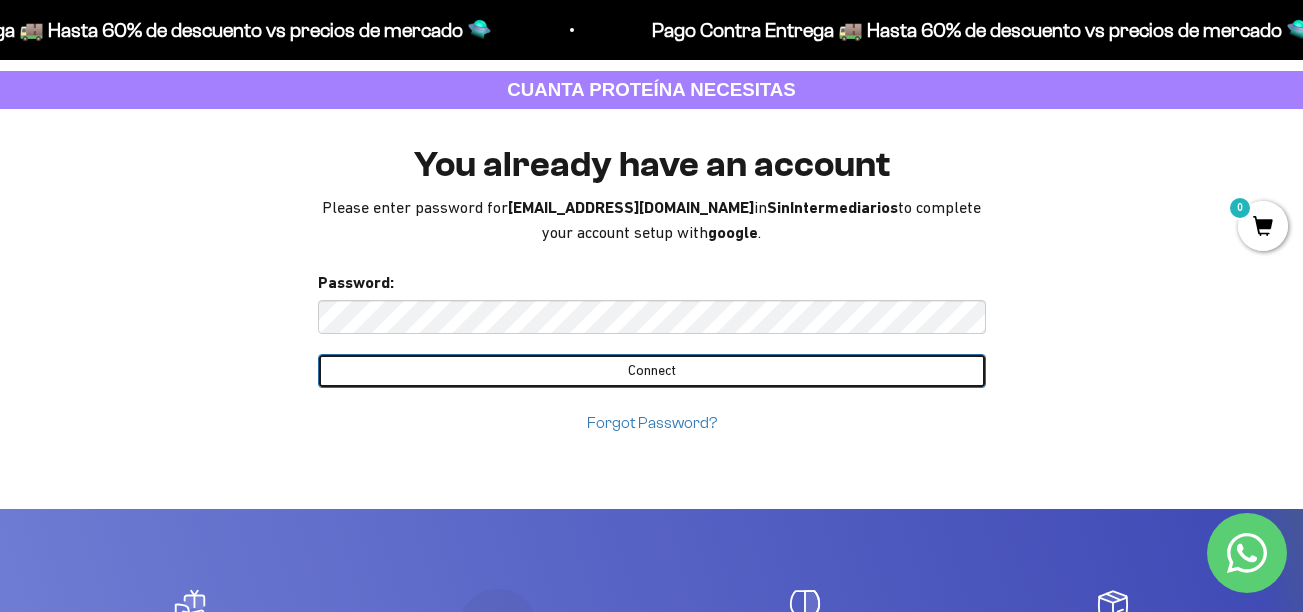 click on "Connect" at bounding box center [652, 371] 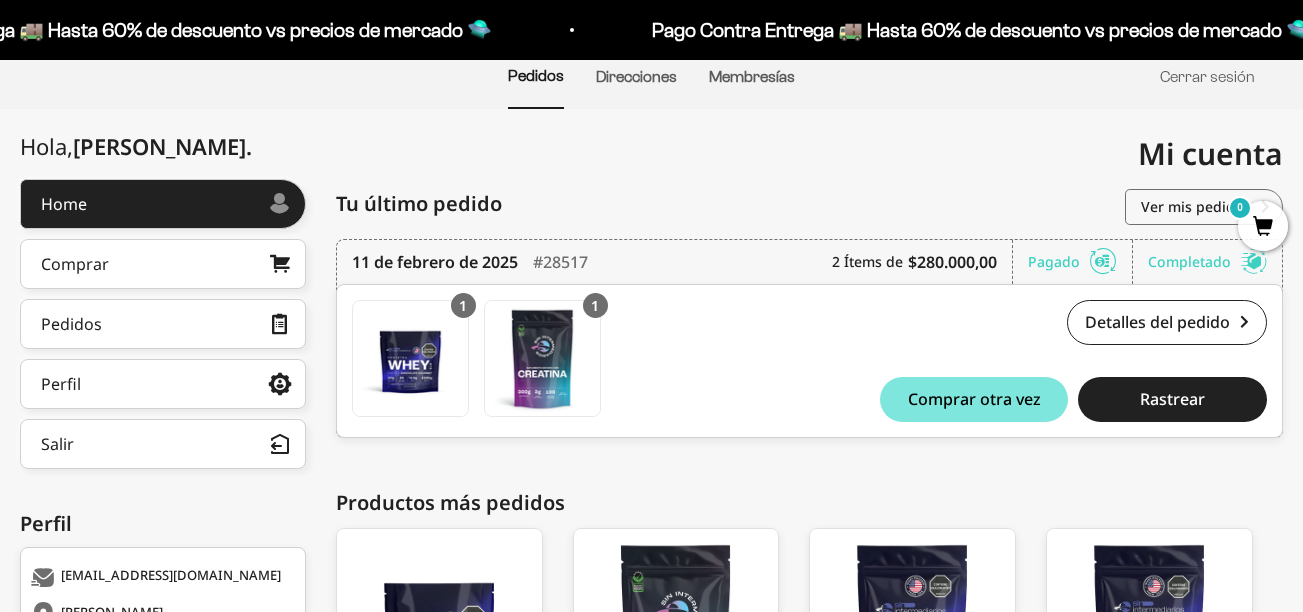 scroll, scrollTop: 200, scrollLeft: 0, axis: vertical 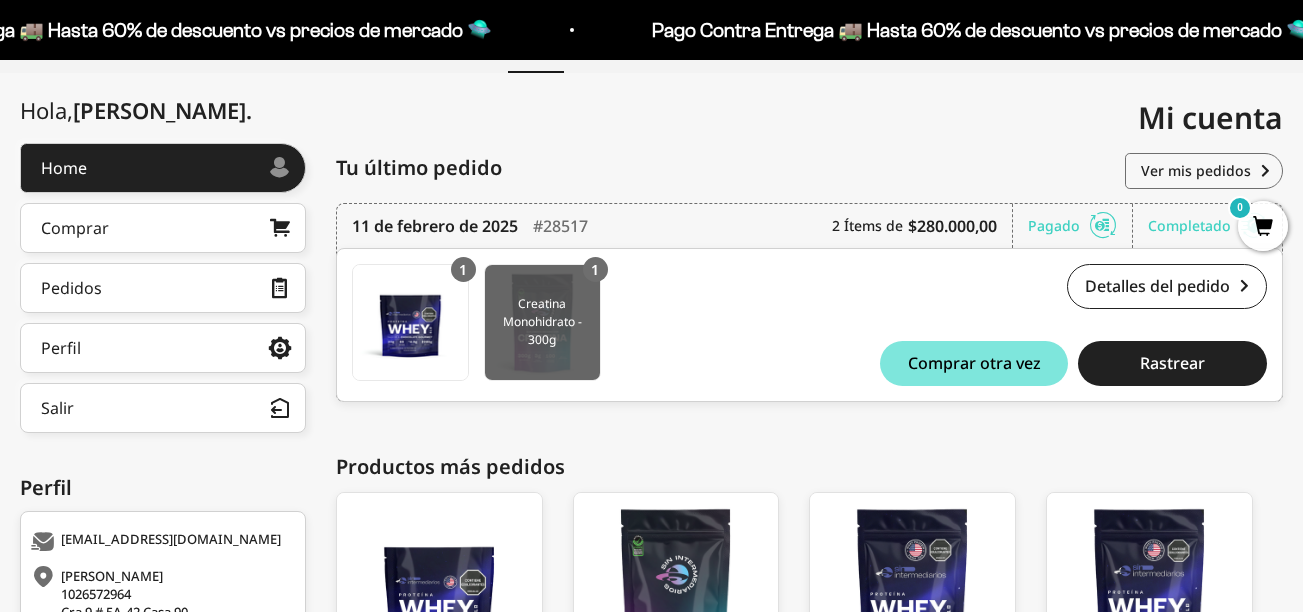 click at bounding box center [542, 322] 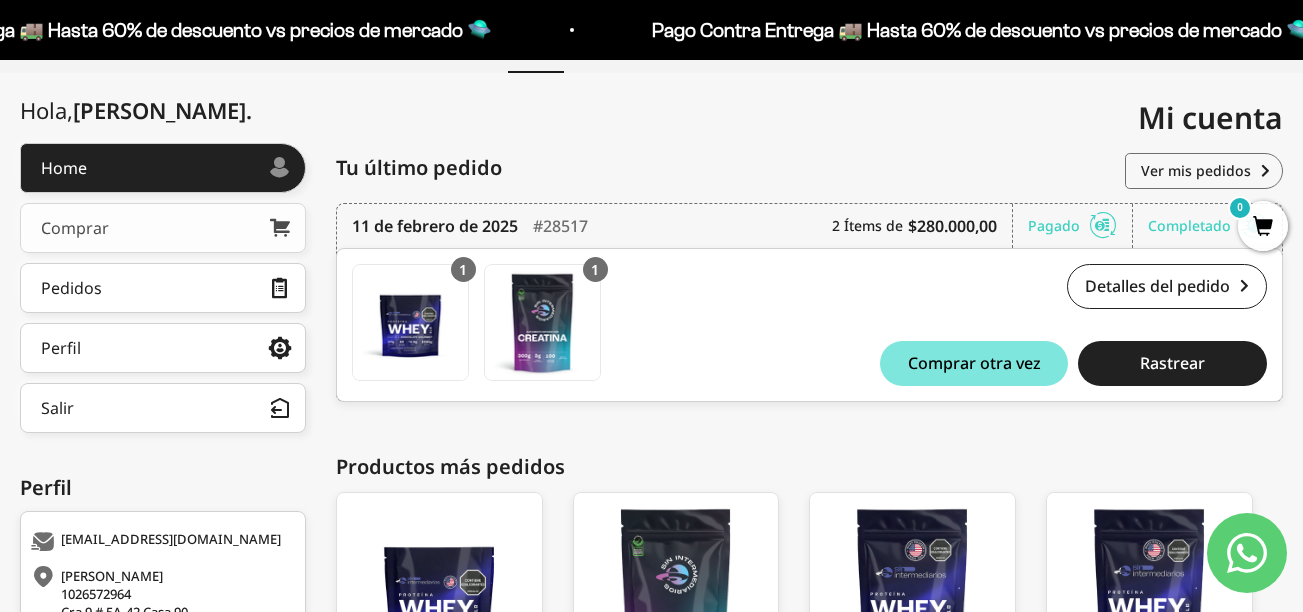 scroll, scrollTop: 0, scrollLeft: 0, axis: both 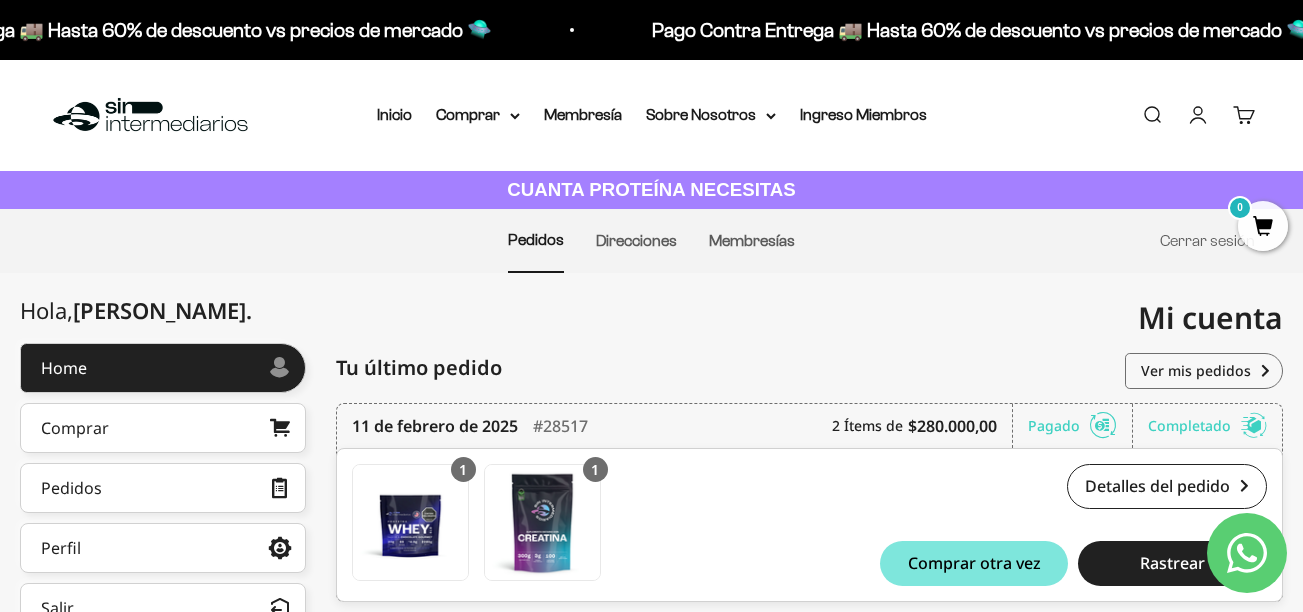 click on "Cuenta" at bounding box center (1198, 115) 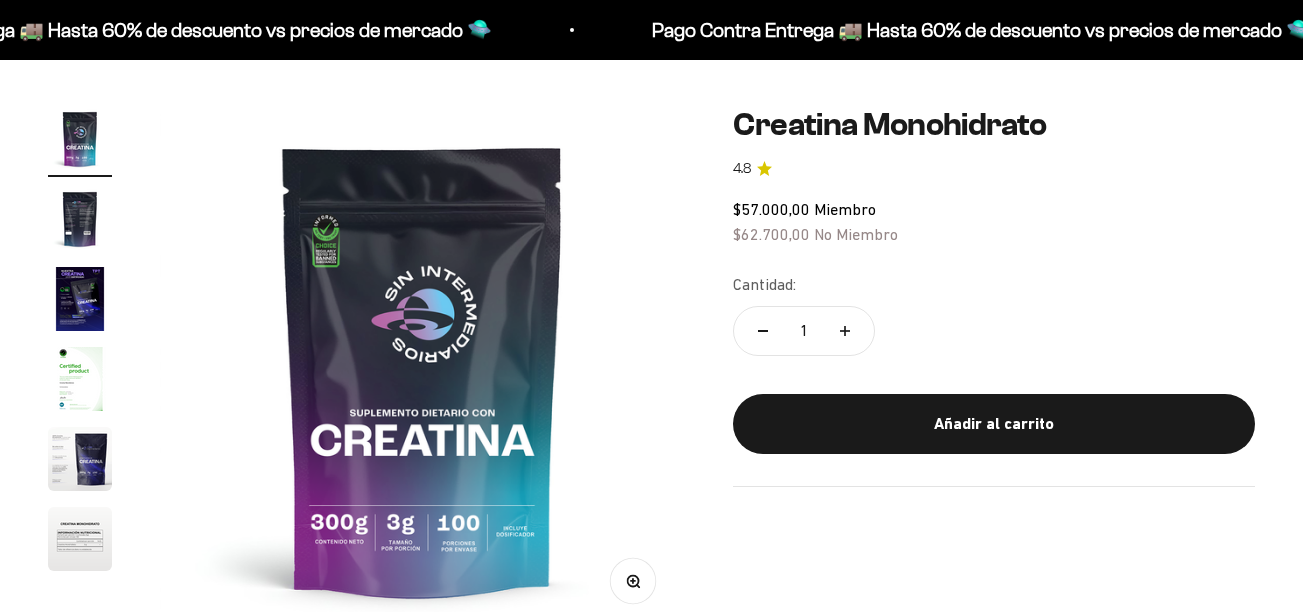 scroll, scrollTop: 200, scrollLeft: 0, axis: vertical 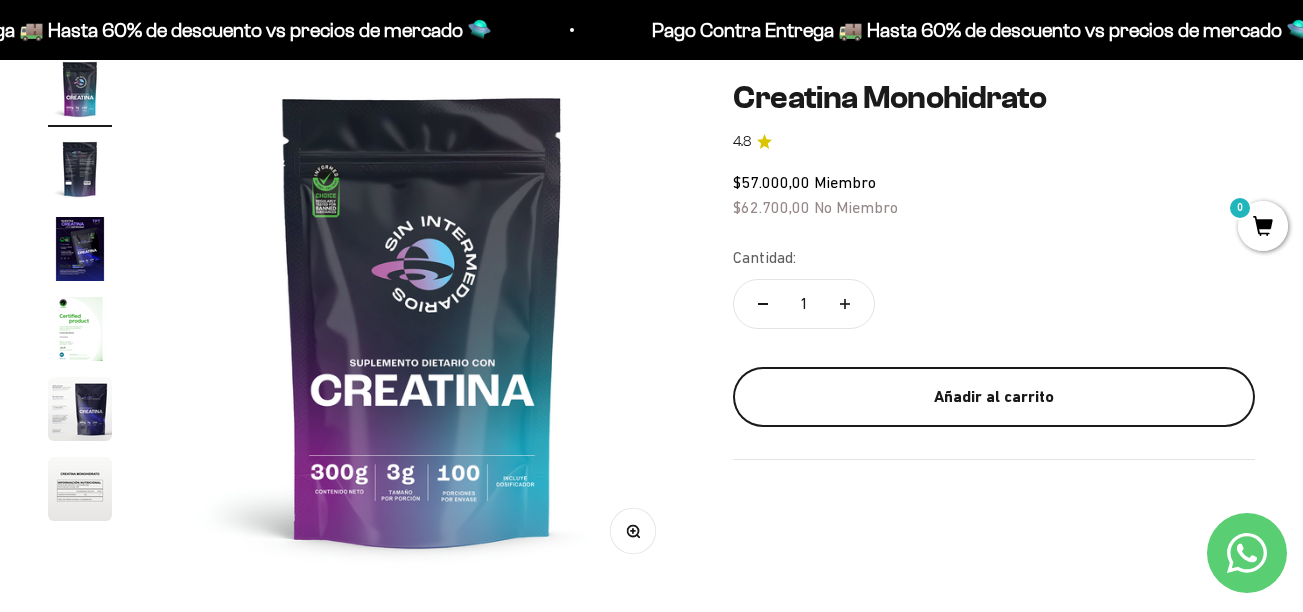click on "Añadir al carrito" at bounding box center [994, 397] 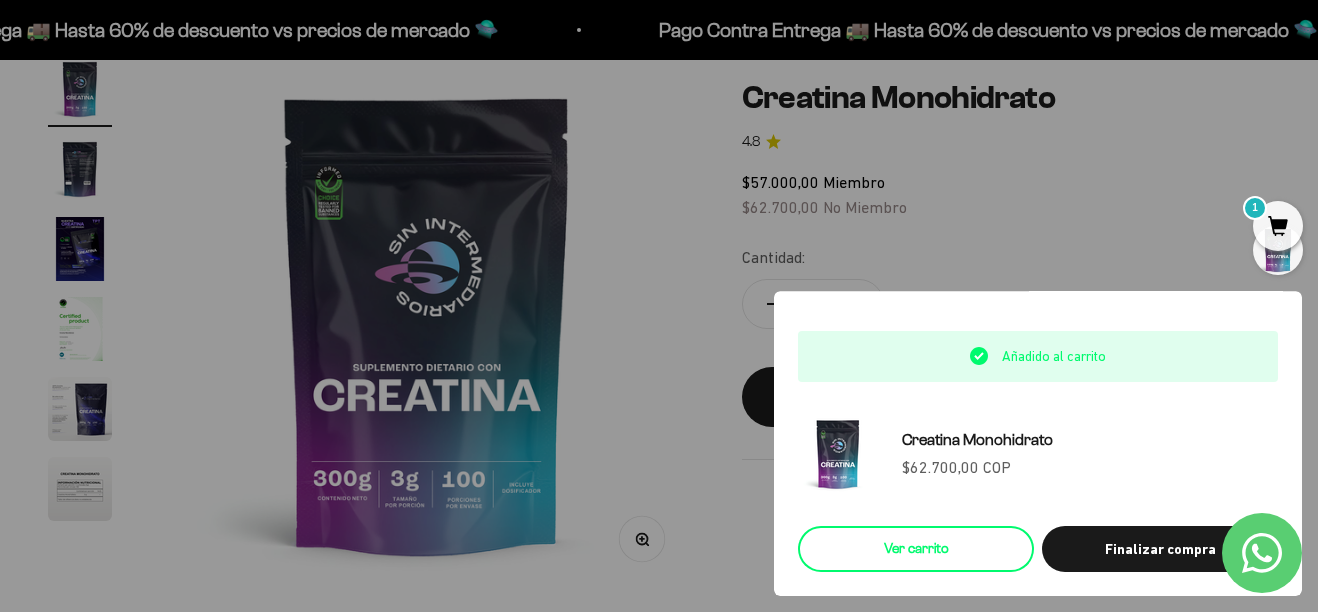 click on "Ver carrito" at bounding box center (916, 549) 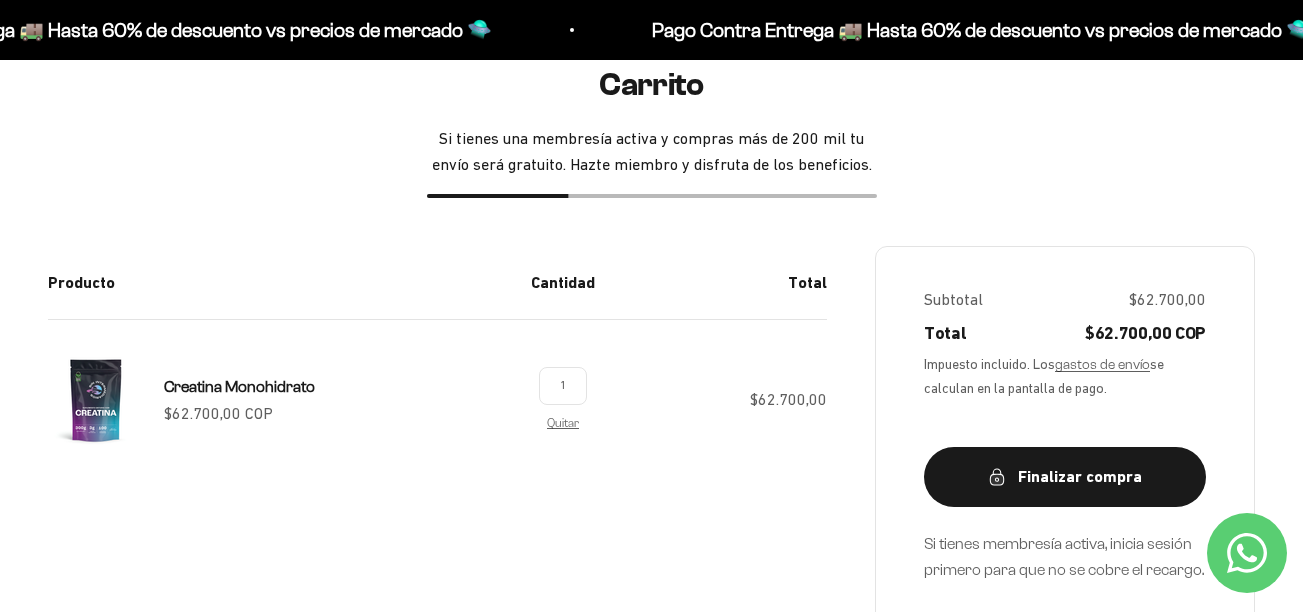 scroll, scrollTop: 200, scrollLeft: 0, axis: vertical 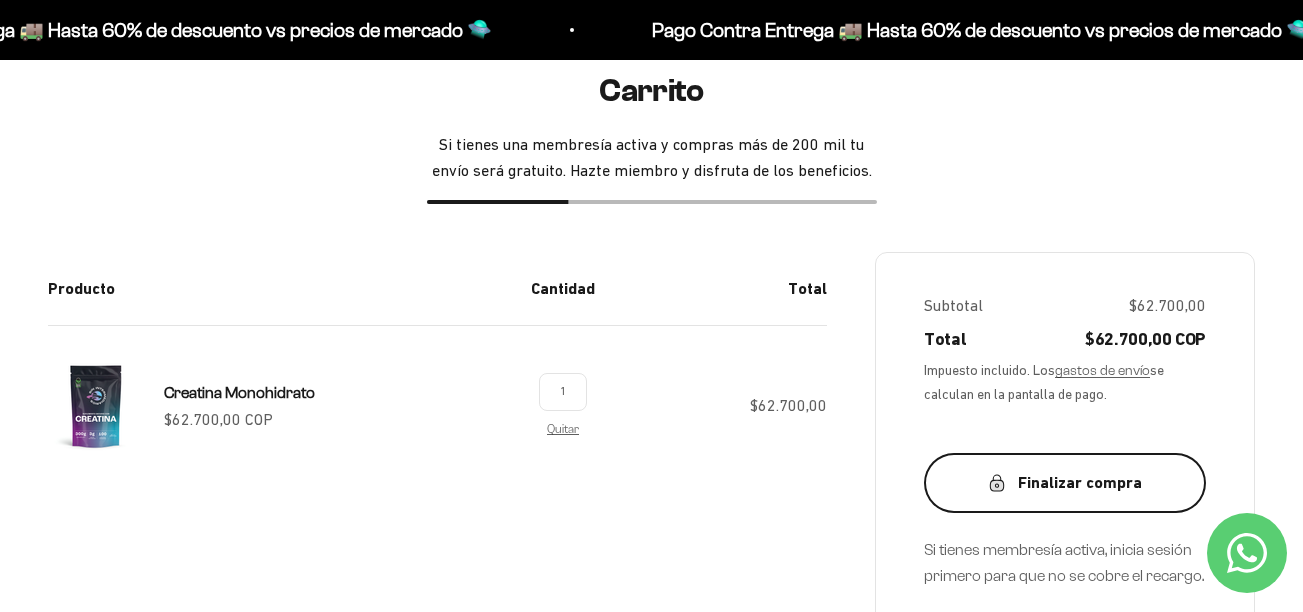 click on "Finalizar compra" at bounding box center (1065, 483) 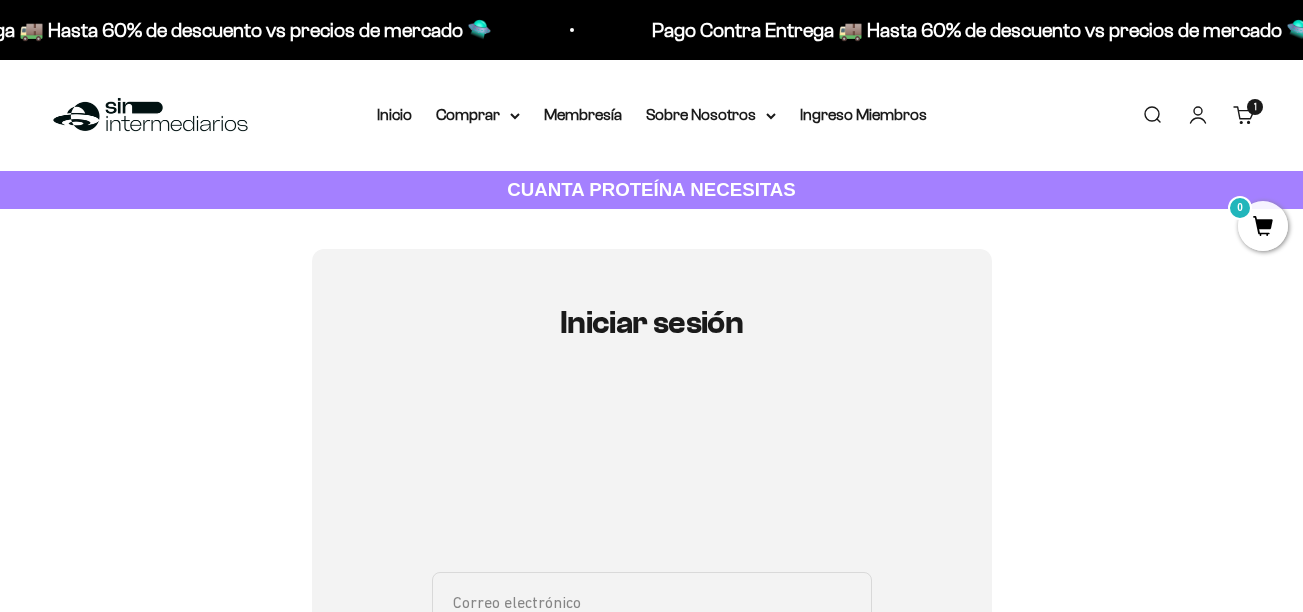 scroll, scrollTop: 0, scrollLeft: 0, axis: both 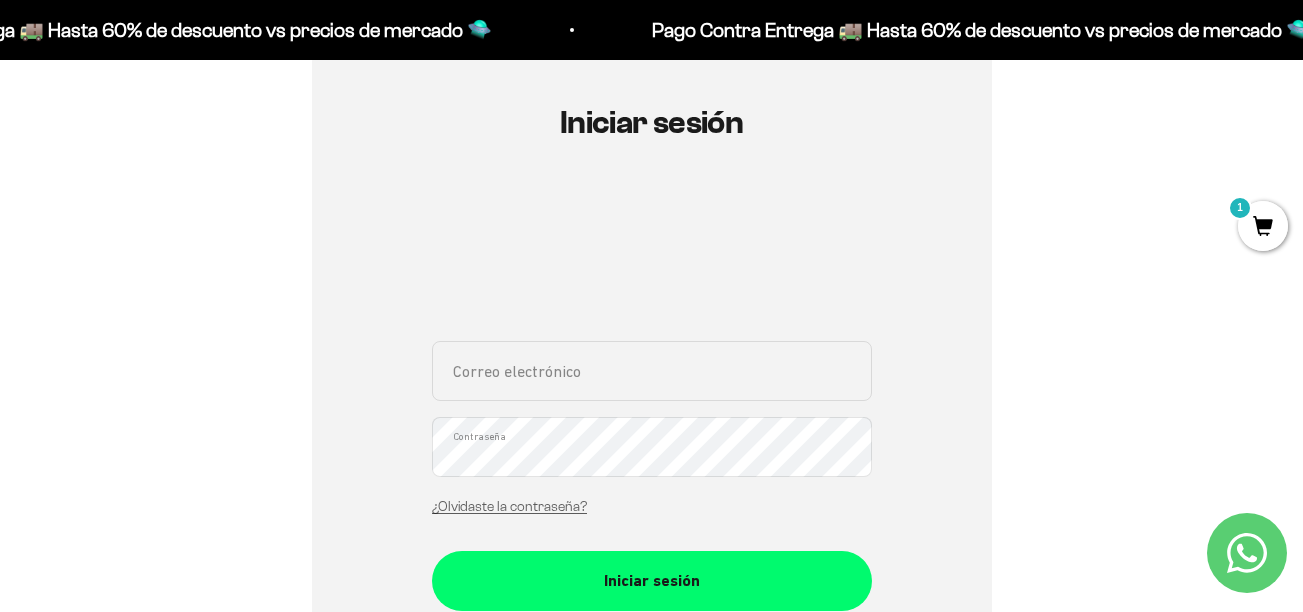 click on "Correo electrónico" at bounding box center (652, 371) 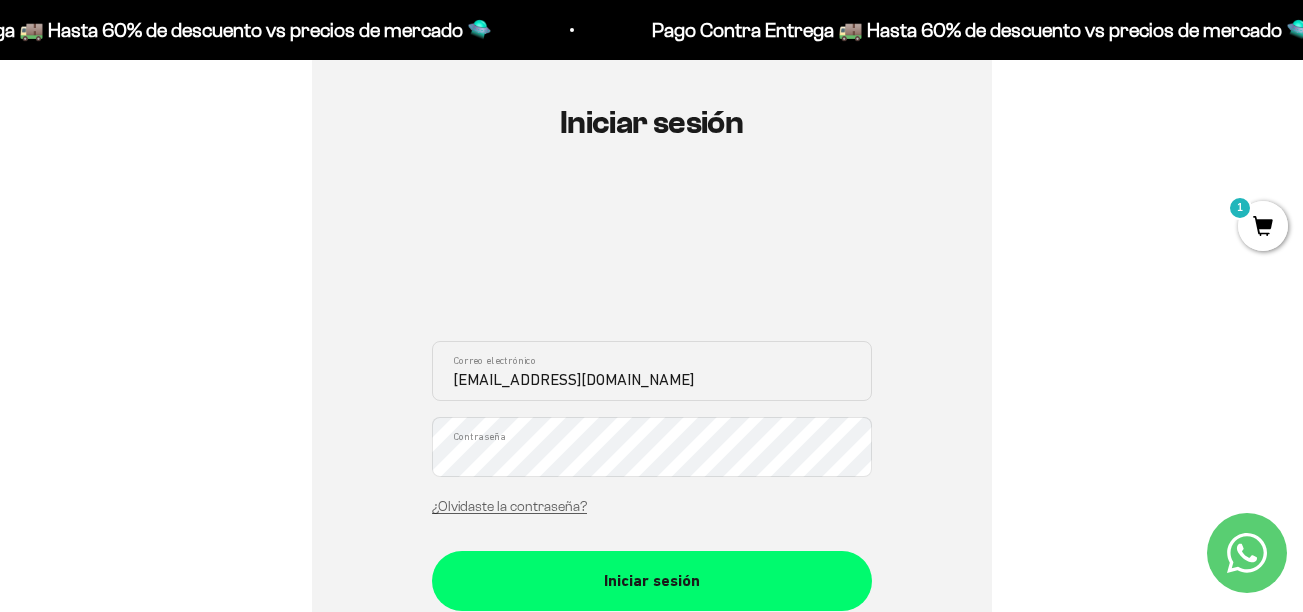 type on "[EMAIL_ADDRESS][DOMAIN_NAME]" 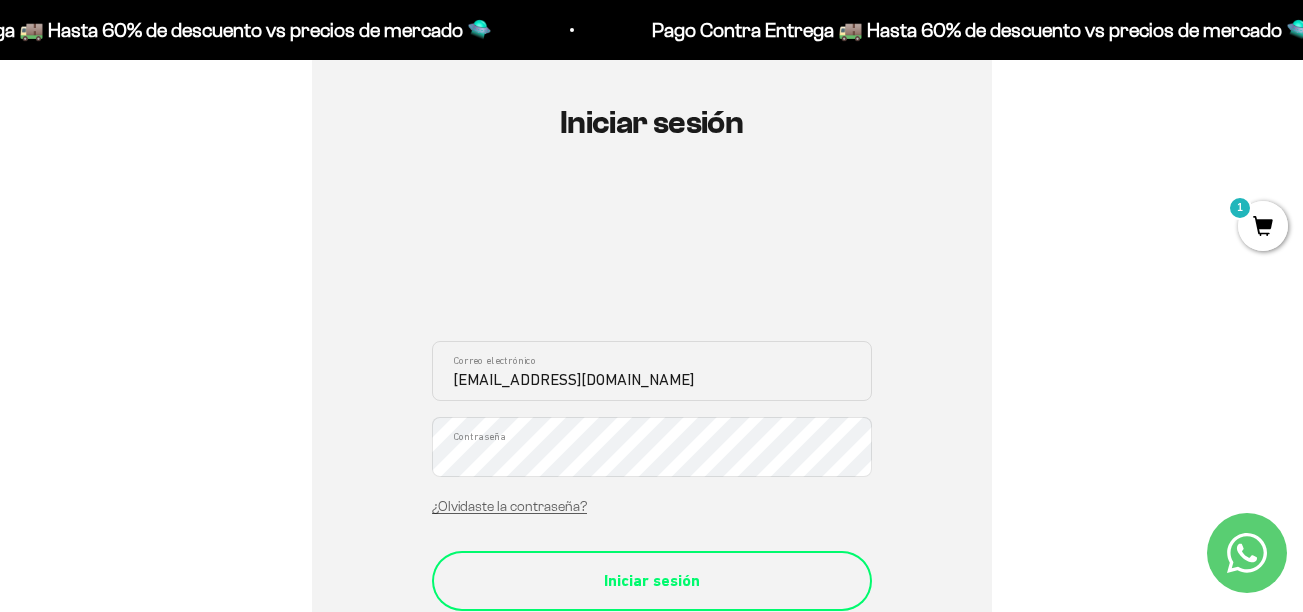 click on "Iniciar sesión" at bounding box center [652, 581] 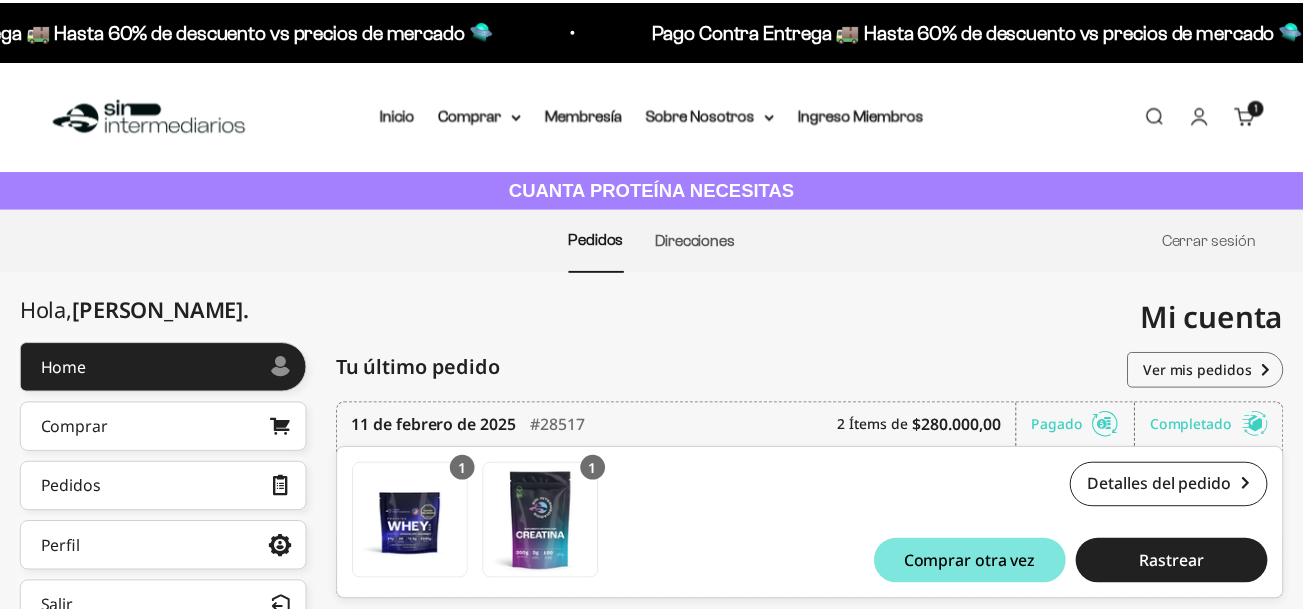 scroll, scrollTop: 0, scrollLeft: 0, axis: both 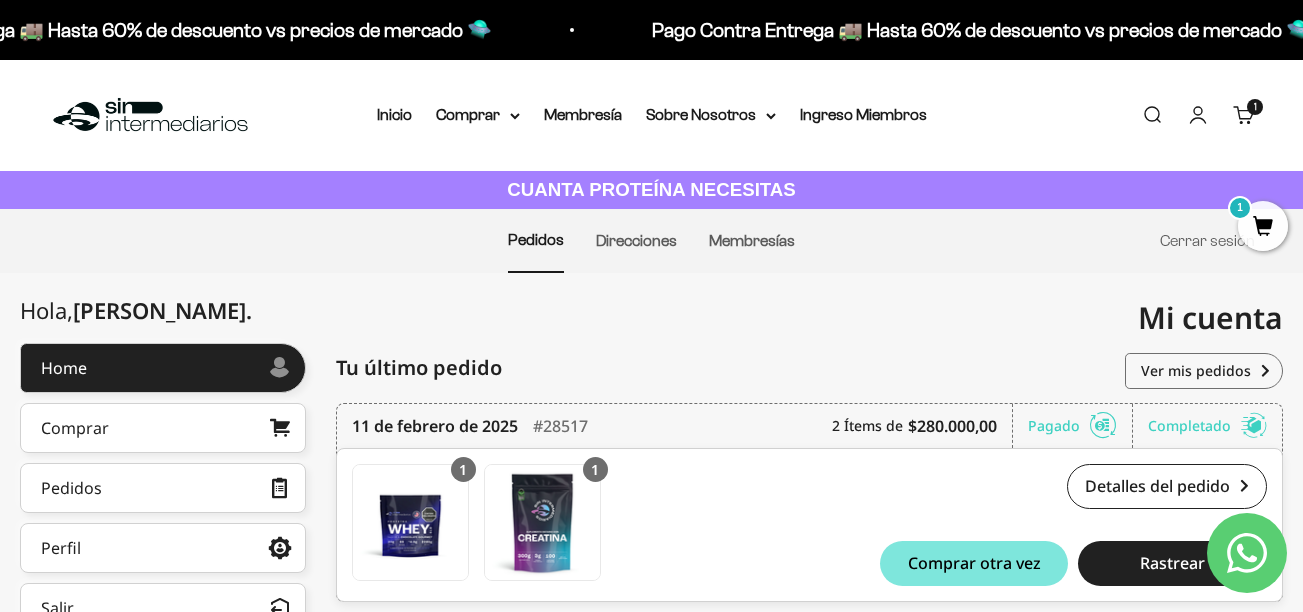 click on "Cuenta" at bounding box center (1198, 115) 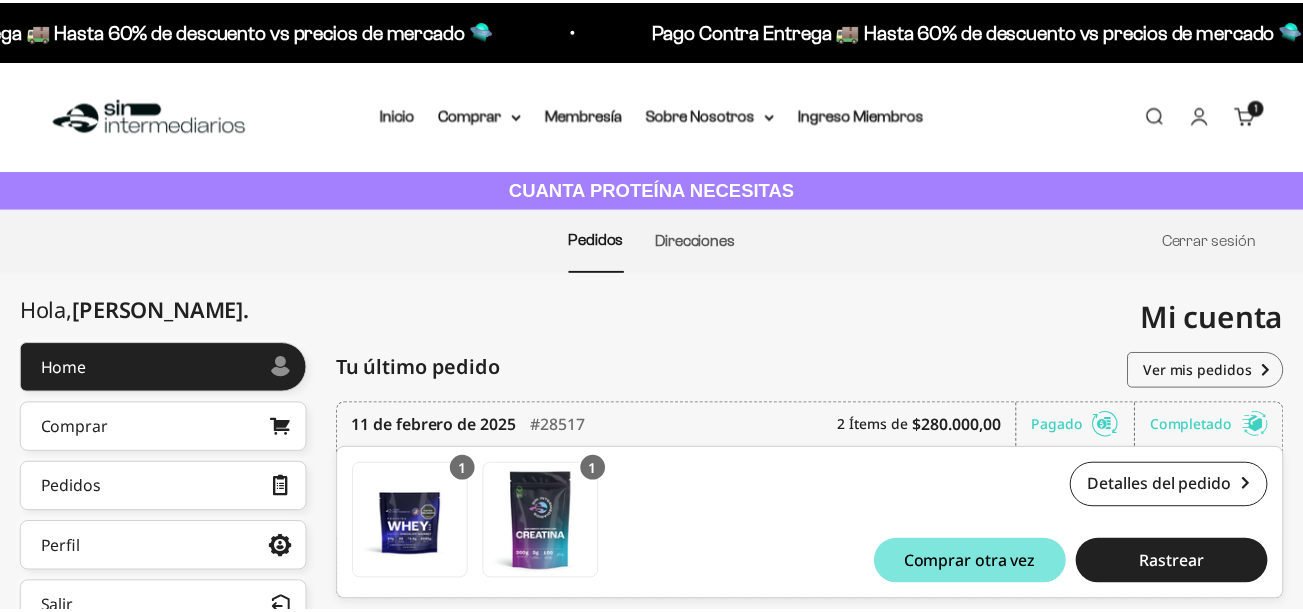 scroll, scrollTop: 0, scrollLeft: 0, axis: both 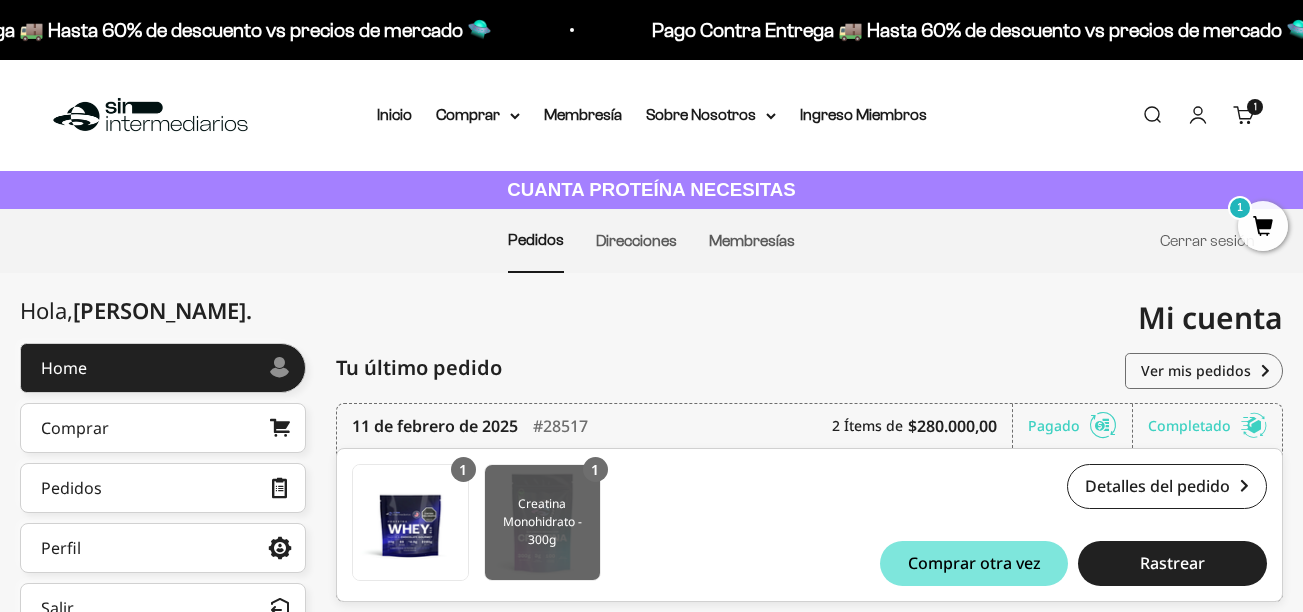 click at bounding box center [542, 522] 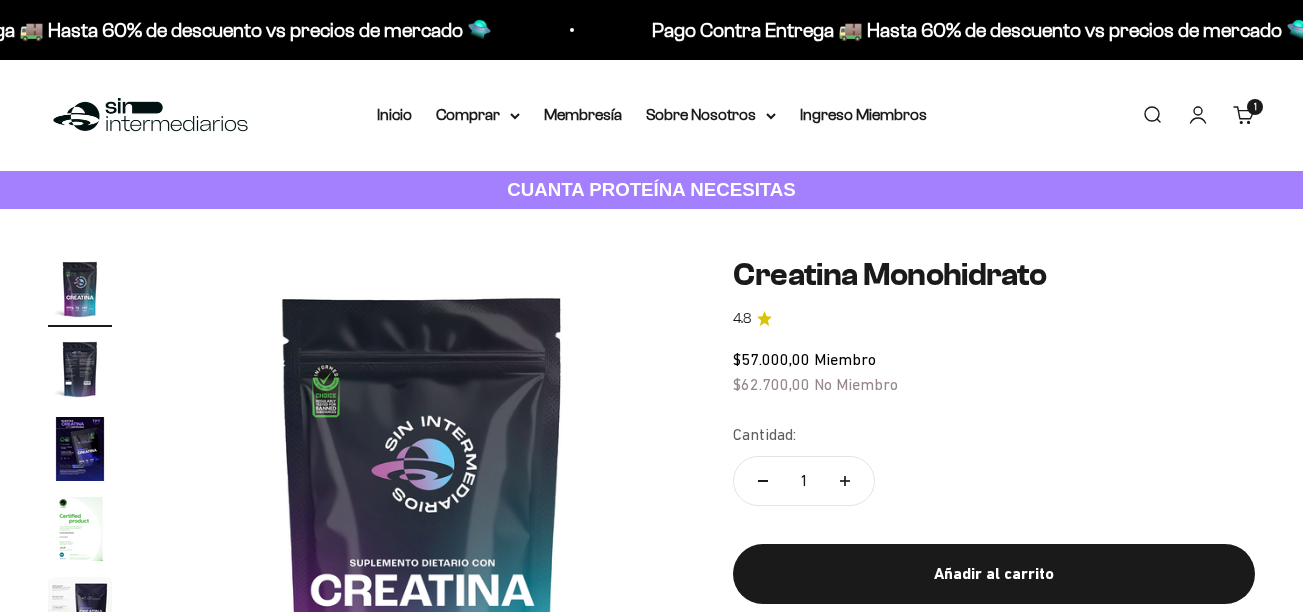 scroll, scrollTop: 0, scrollLeft: 0, axis: both 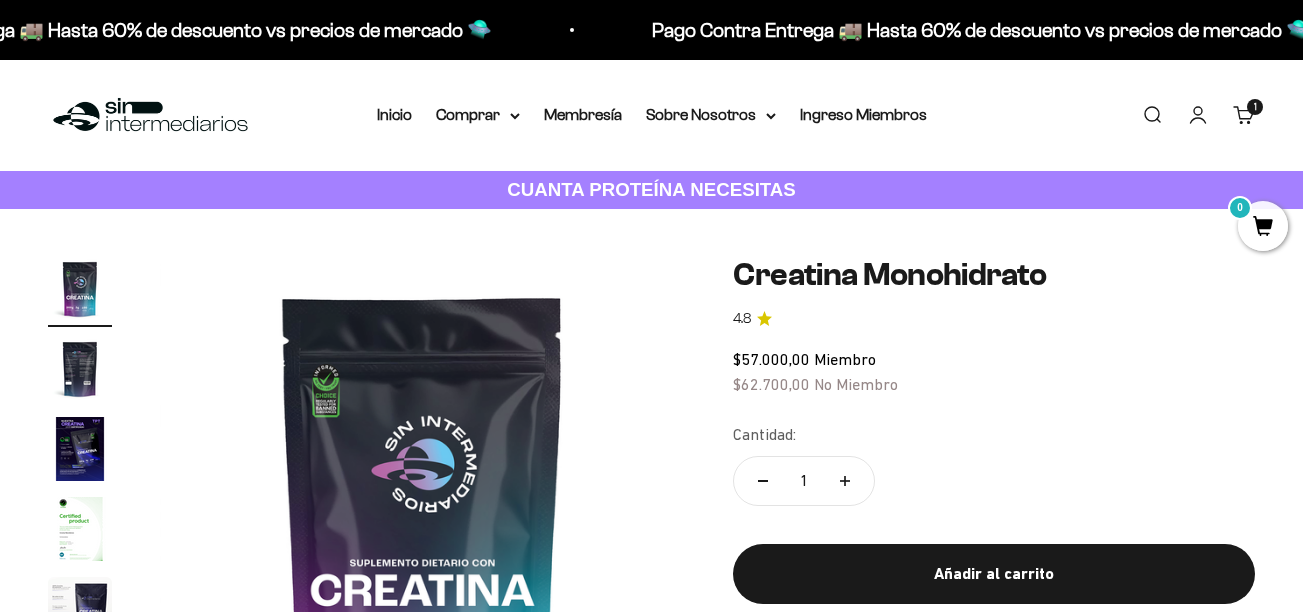 click on "Carrito
1 artículo
1" at bounding box center [1244, 115] 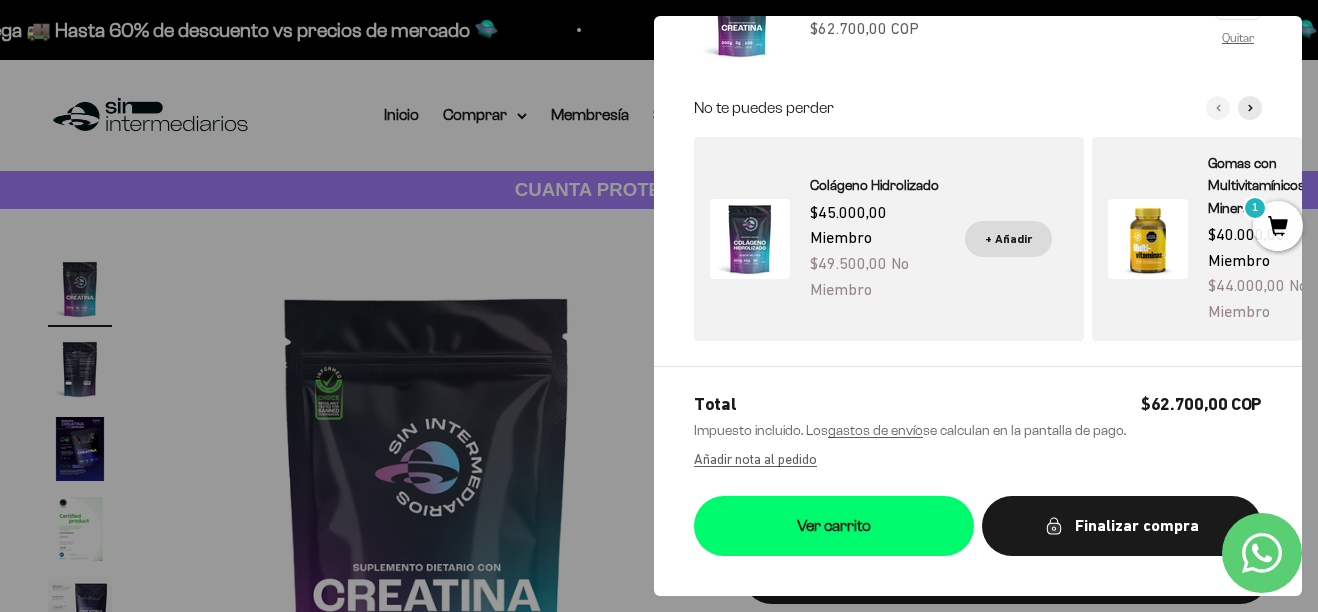 scroll, scrollTop: 226, scrollLeft: 0, axis: vertical 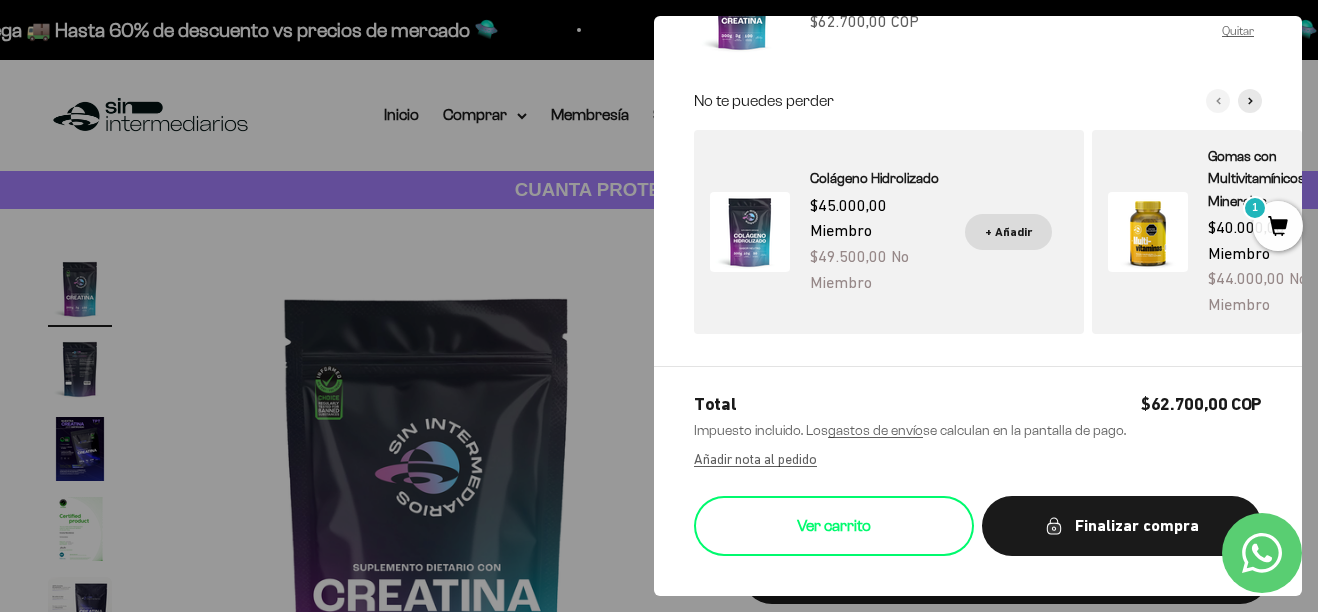 click on "Ver carrito" at bounding box center [834, 526] 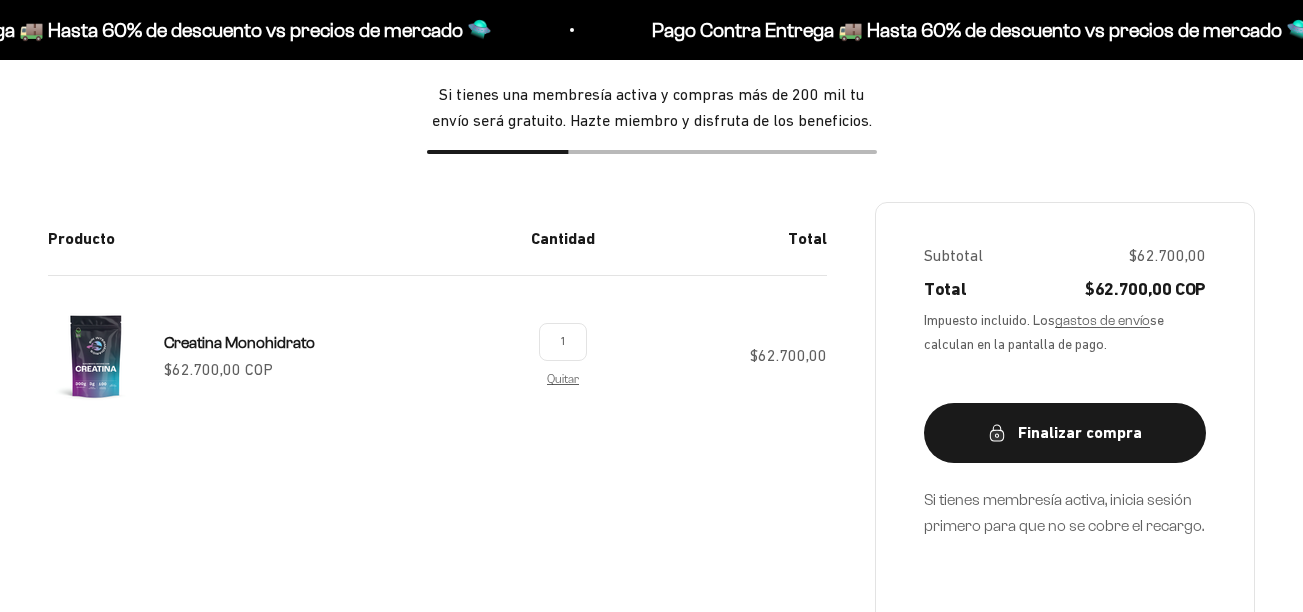 scroll, scrollTop: 300, scrollLeft: 0, axis: vertical 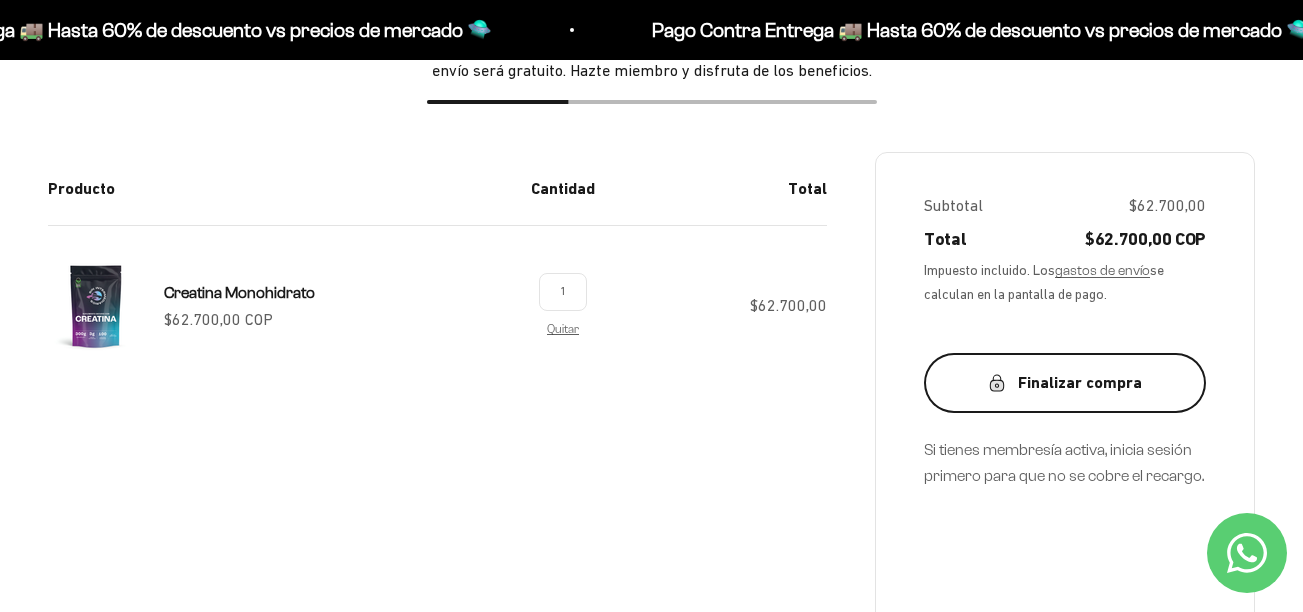 click on "Finalizar compra" at bounding box center (1065, 383) 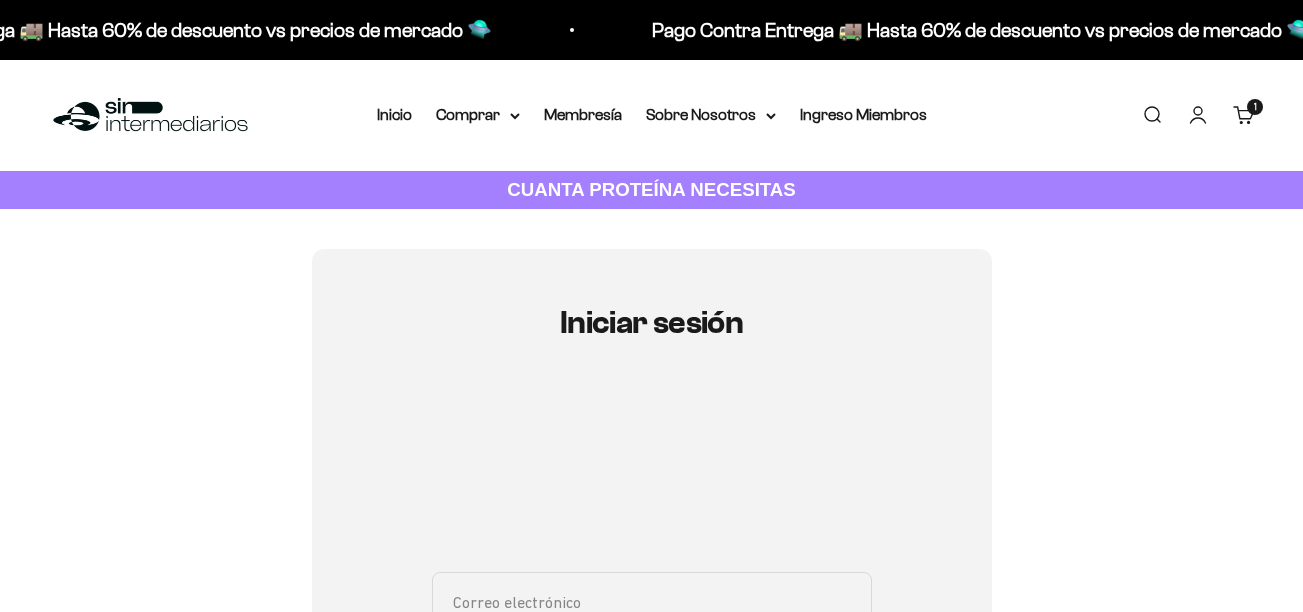 scroll, scrollTop: 0, scrollLeft: 0, axis: both 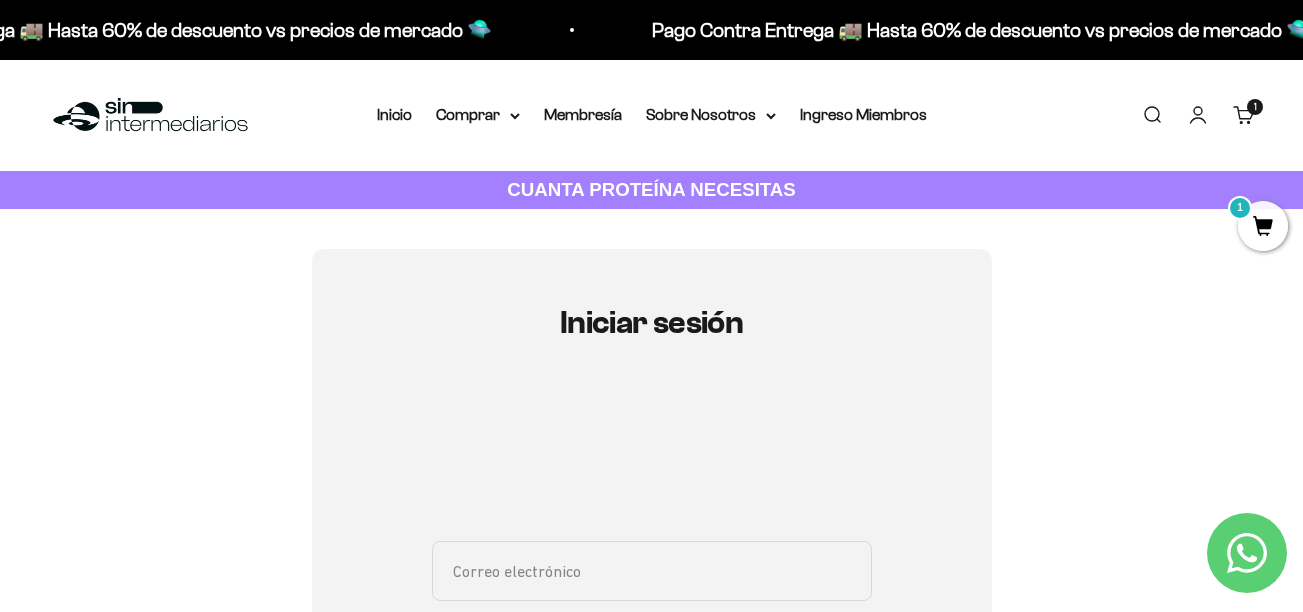click on "1" at bounding box center [1263, 226] 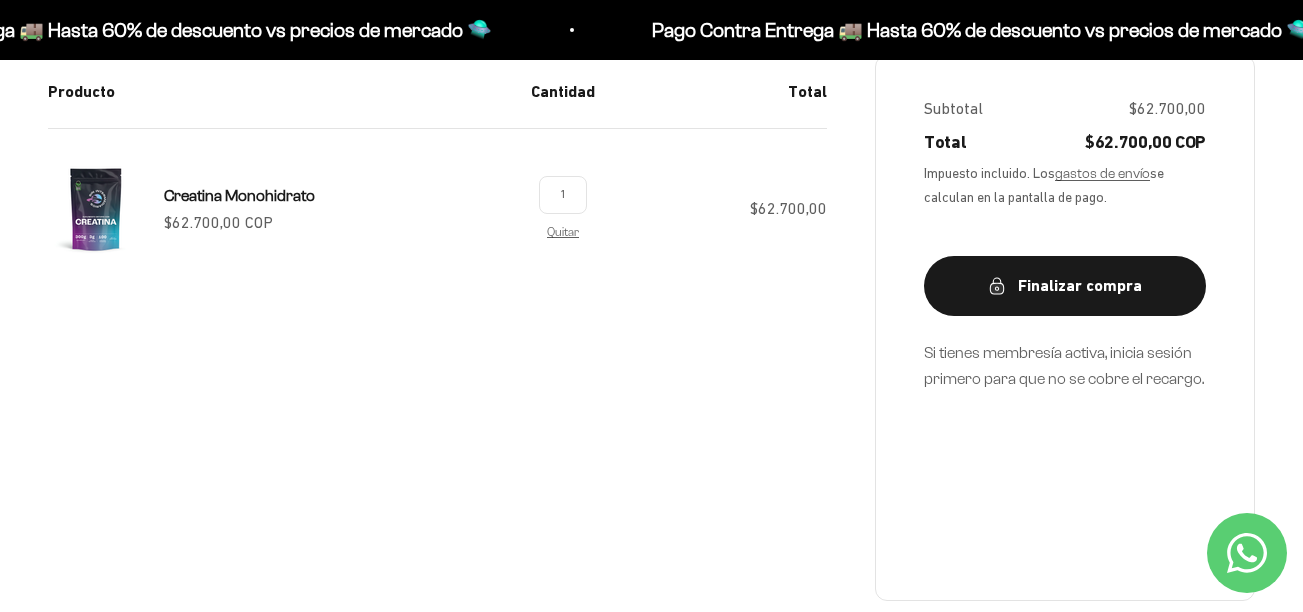 scroll, scrollTop: 400, scrollLeft: 0, axis: vertical 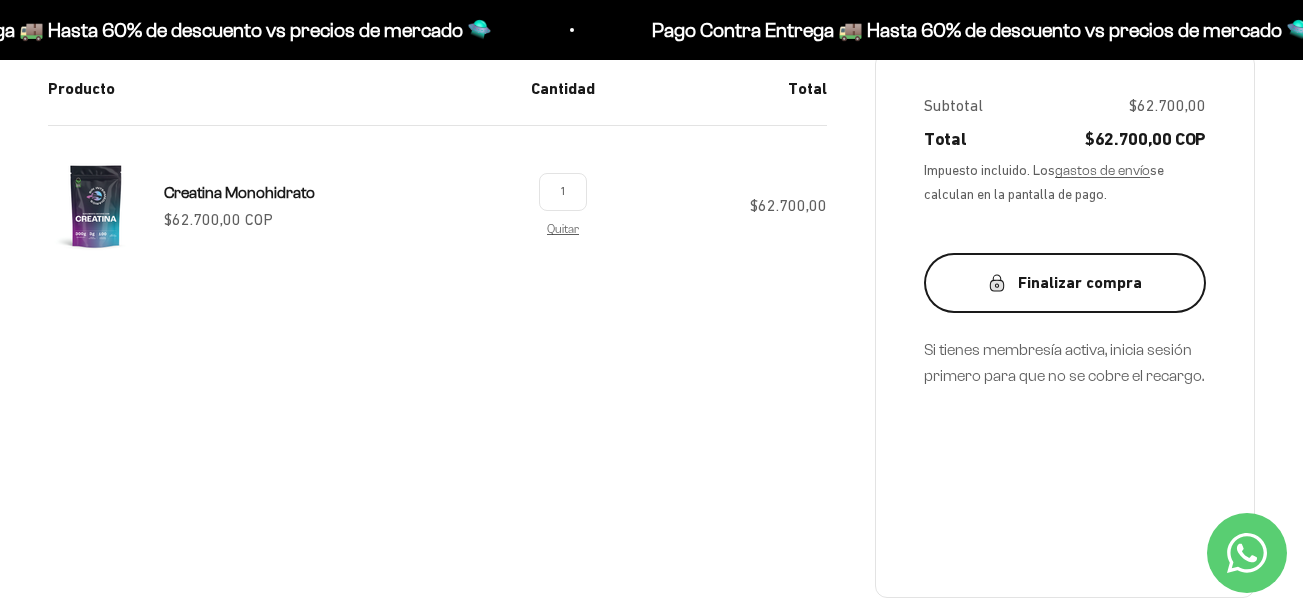 click 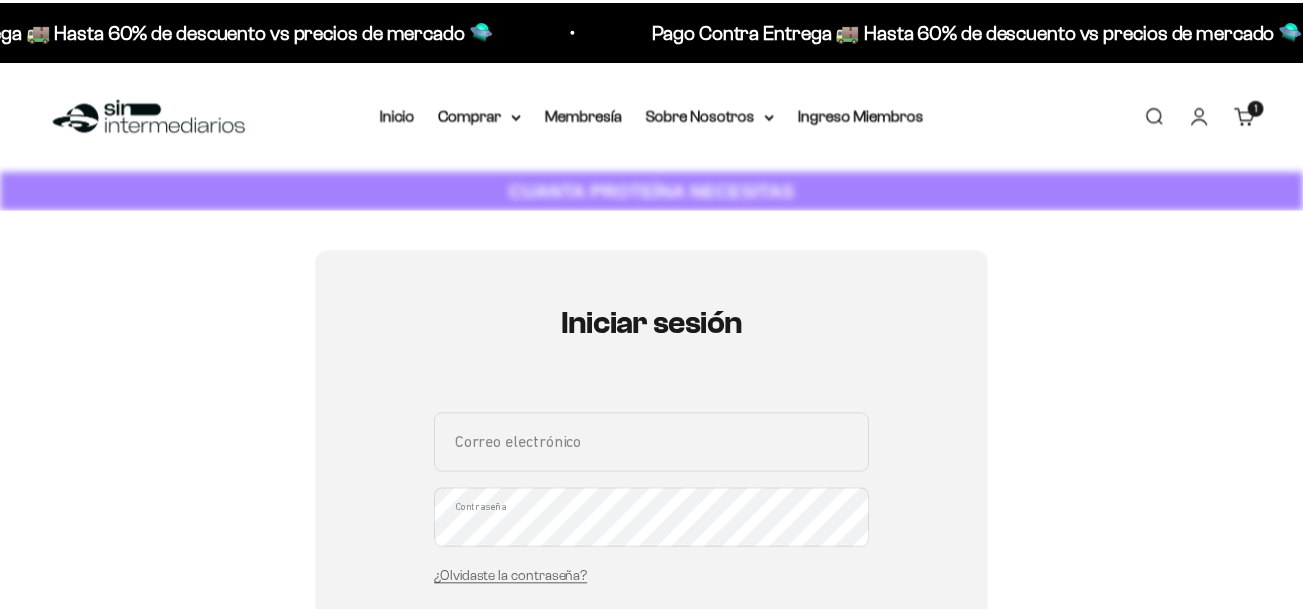 scroll, scrollTop: 0, scrollLeft: 0, axis: both 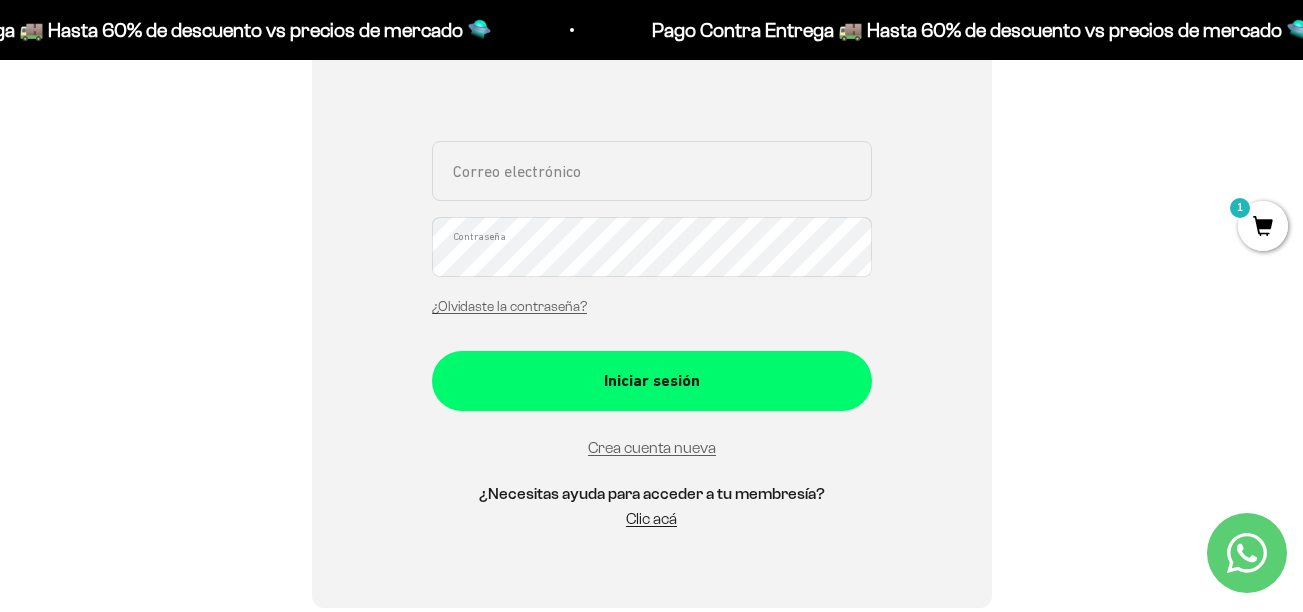 click on "Correo electrónico" at bounding box center [652, 171] 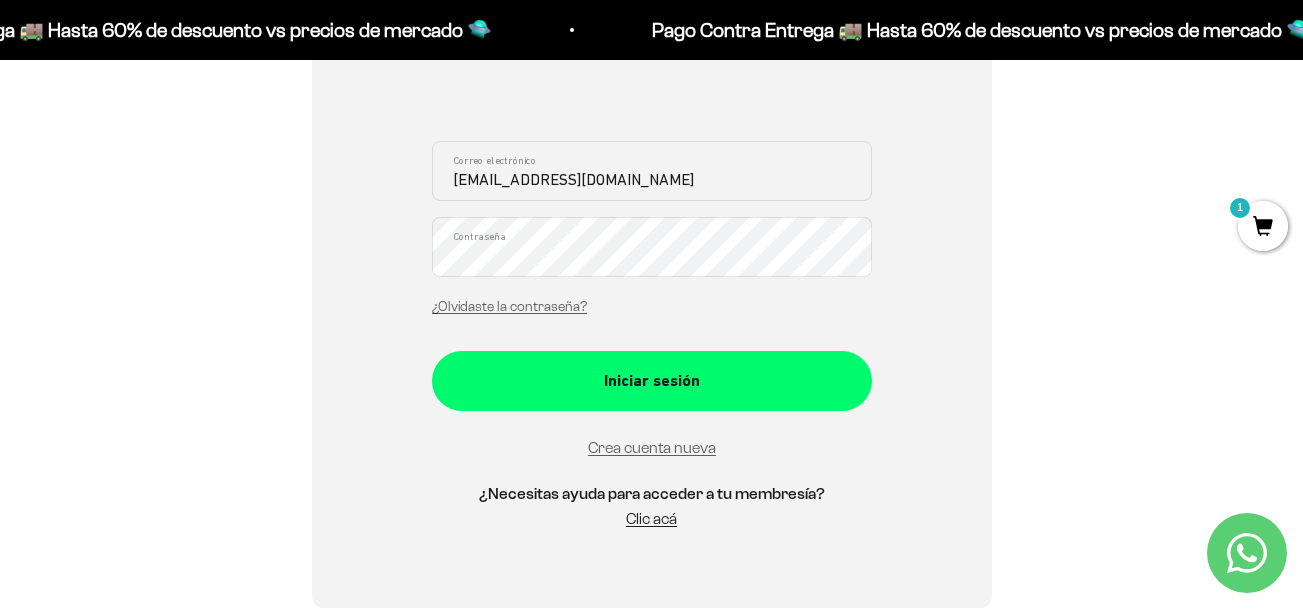 type on "[EMAIL_ADDRESS][DOMAIN_NAME]" 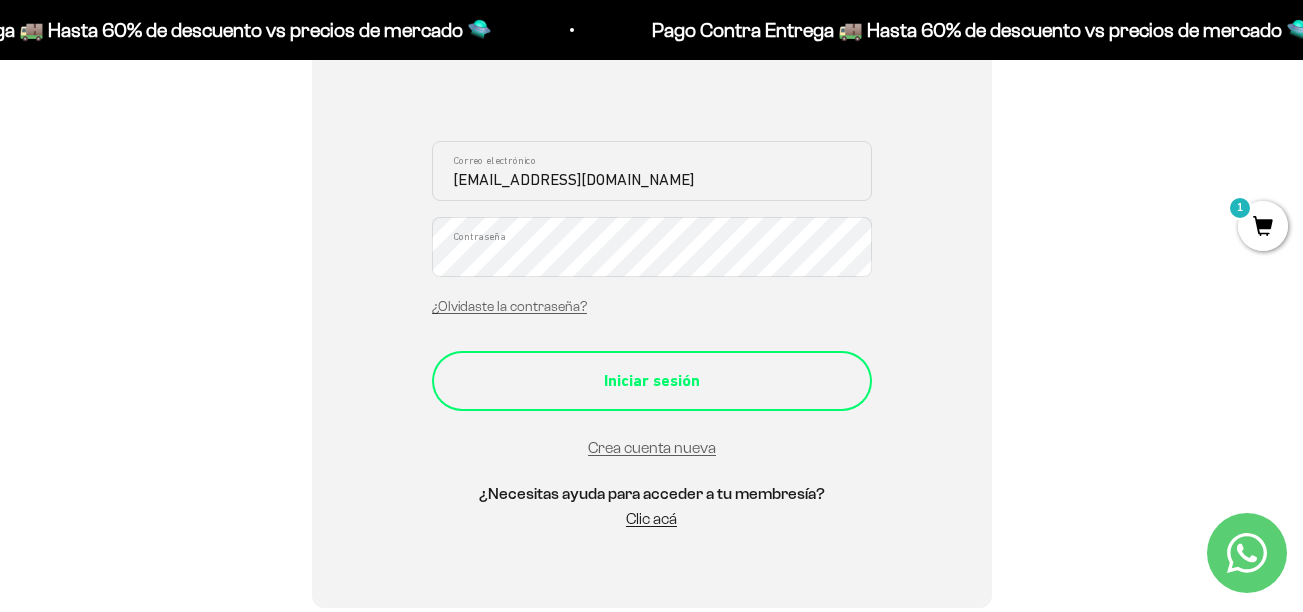 click on "Iniciar sesión" at bounding box center (652, 381) 